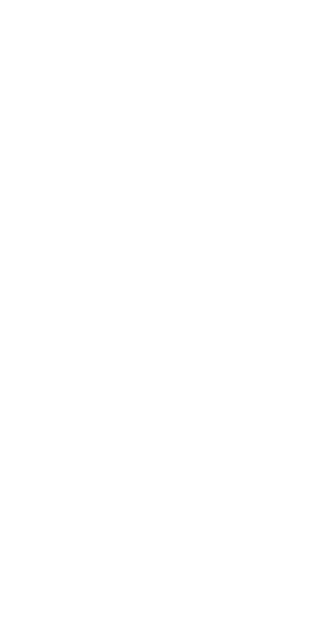 scroll, scrollTop: 0, scrollLeft: 0, axis: both 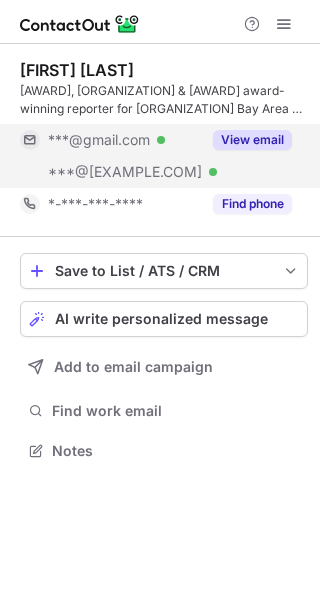 click on "View email" at bounding box center (252, 140) 